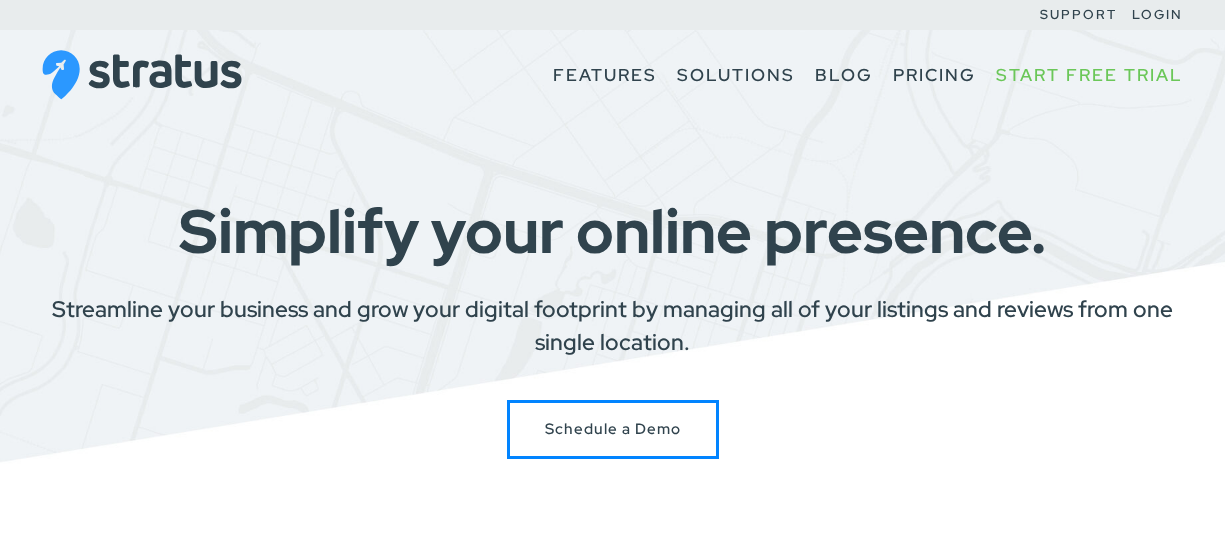scroll, scrollTop: 0, scrollLeft: 0, axis: both 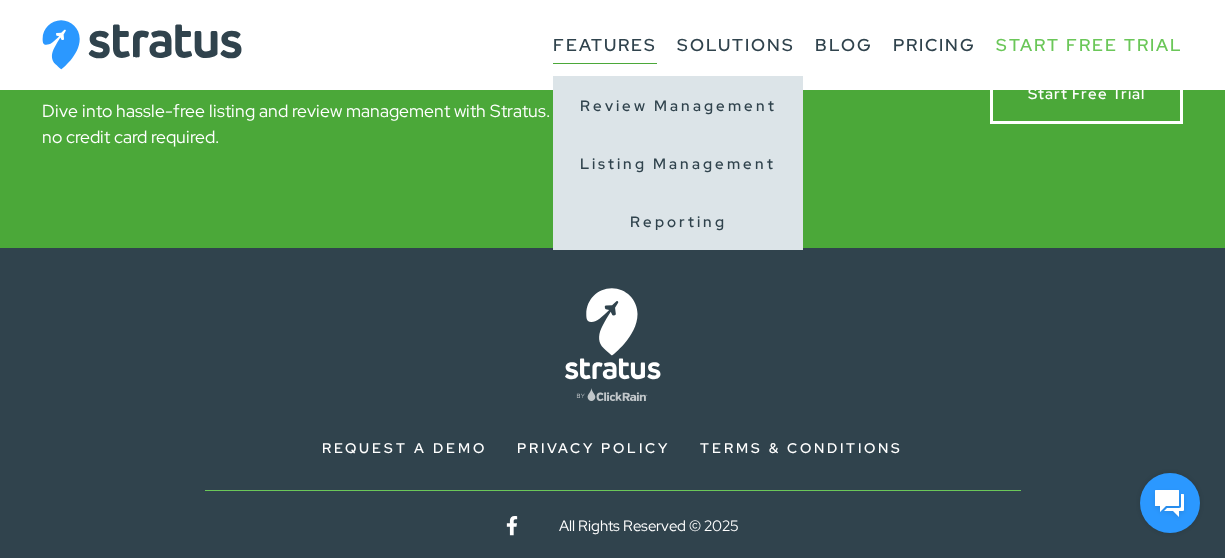 click on "Features" at bounding box center [605, 44] 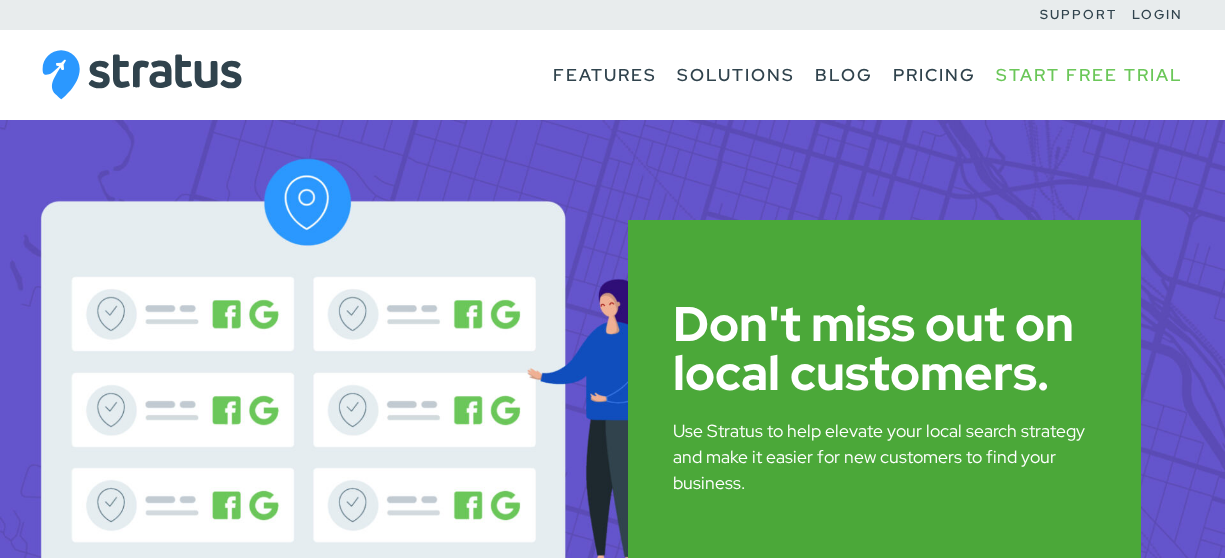 scroll, scrollTop: 0, scrollLeft: 0, axis: both 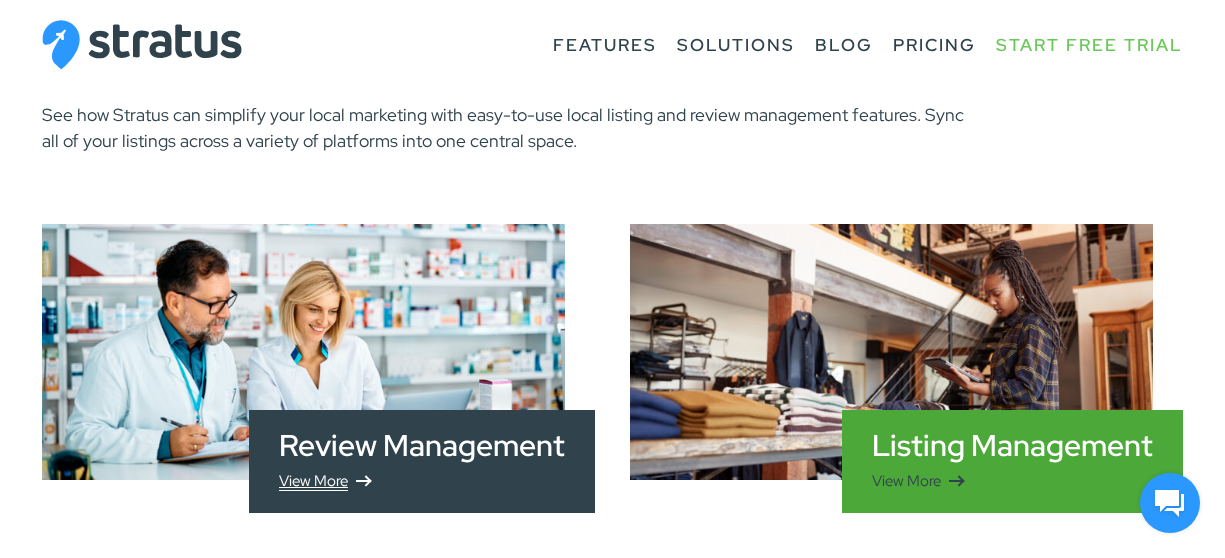 click on "View More" at bounding box center [422, 481] 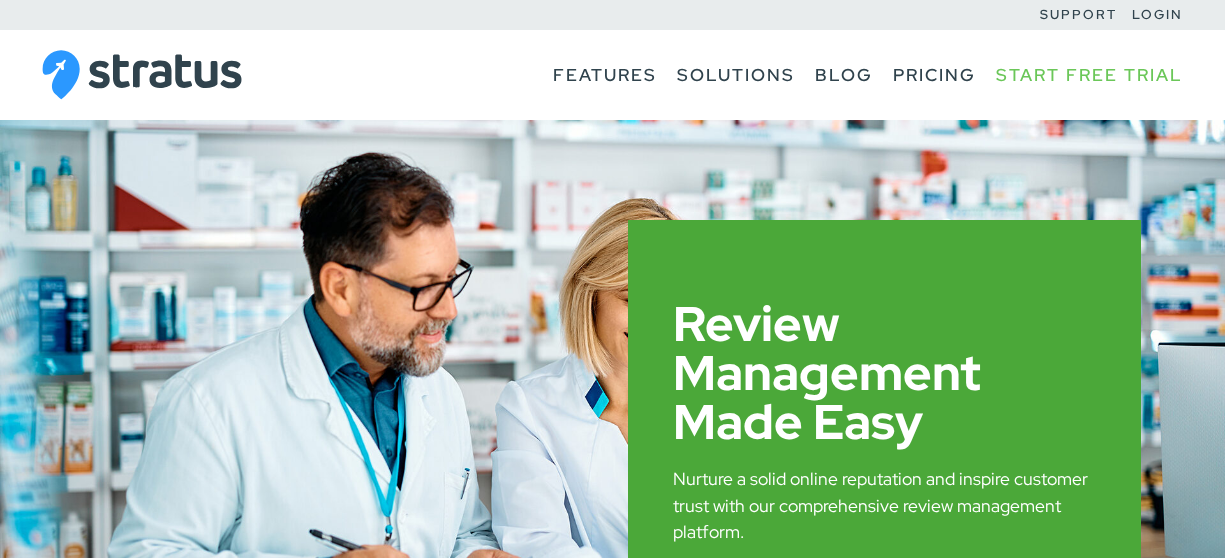 scroll, scrollTop: 0, scrollLeft: 0, axis: both 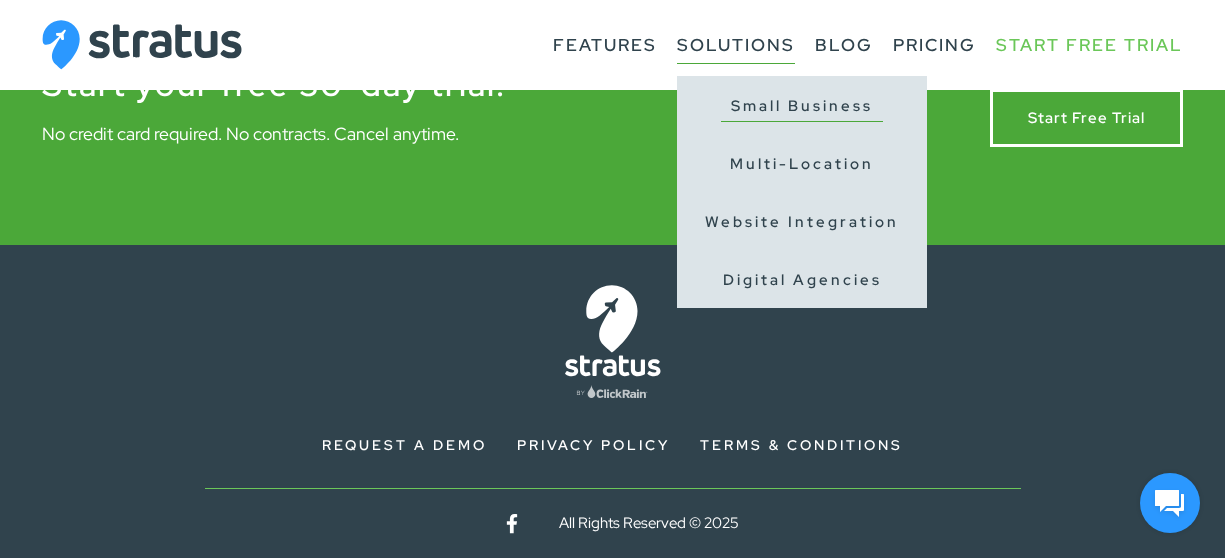 click on "Small Business" at bounding box center (802, 106) 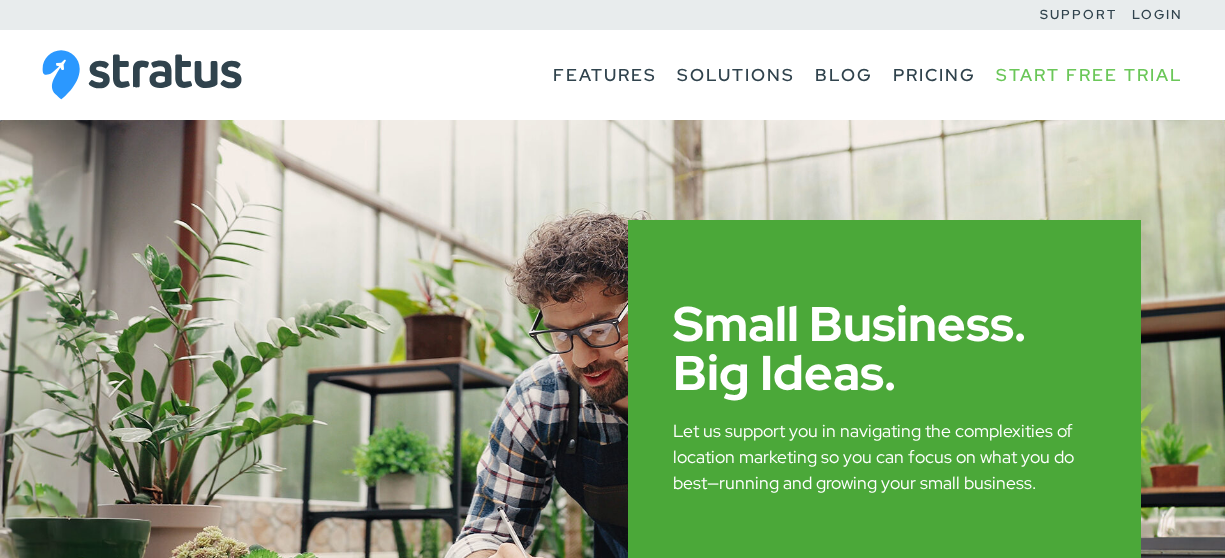 scroll, scrollTop: 0, scrollLeft: 0, axis: both 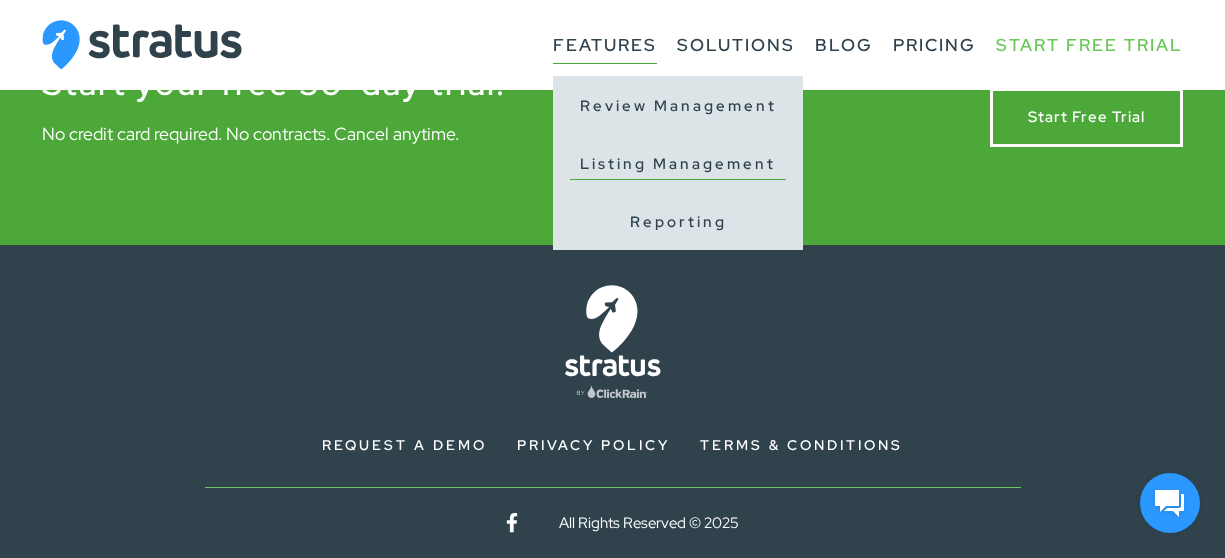 click on "Listing Management" at bounding box center (678, 164) 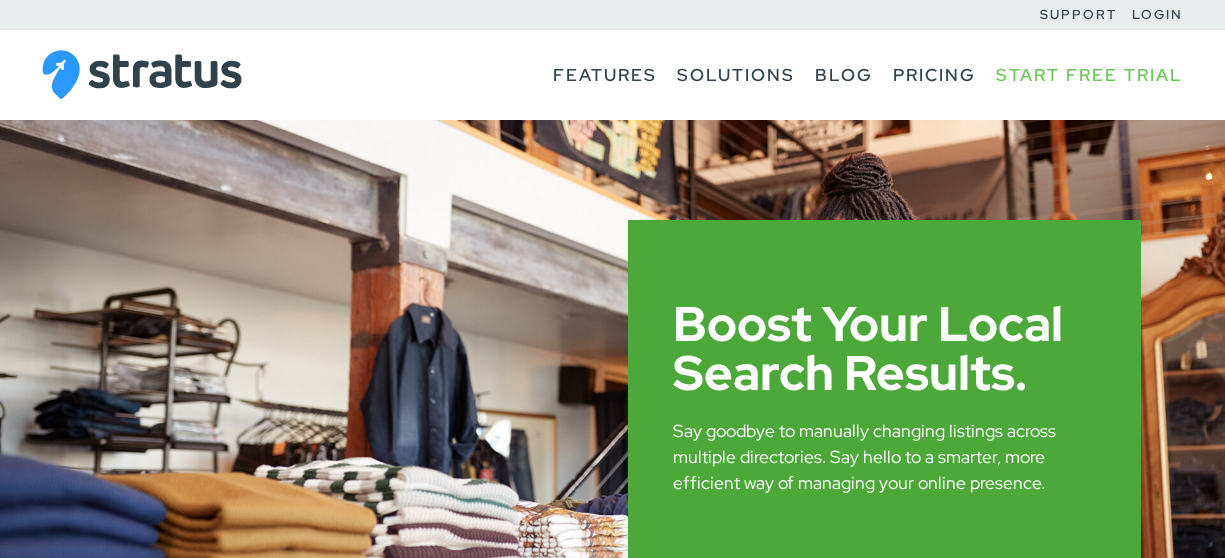 scroll, scrollTop: 313, scrollLeft: 0, axis: vertical 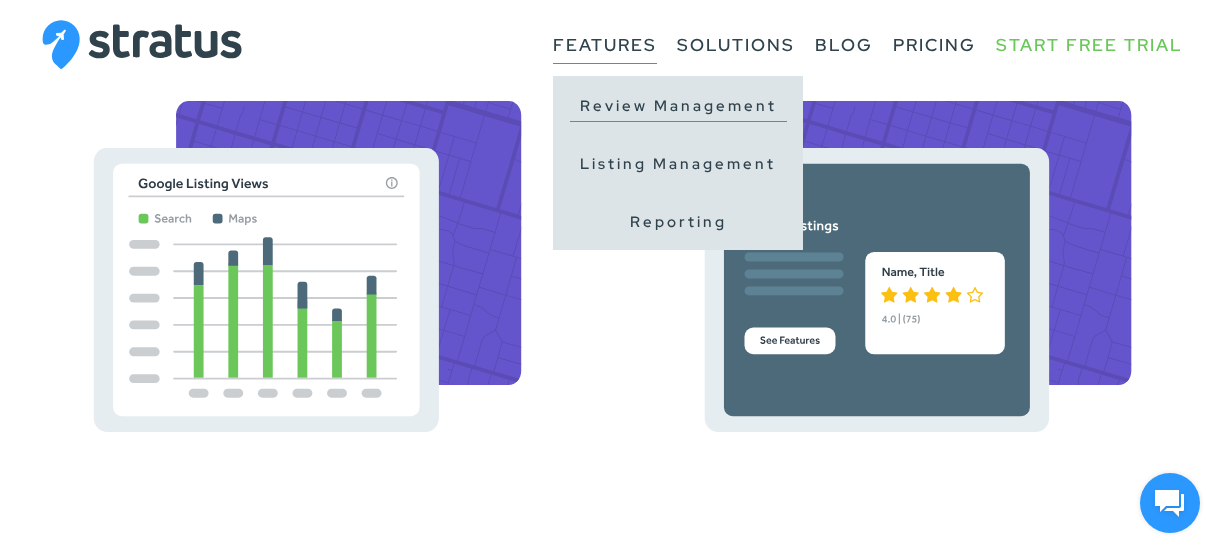 click on "Review Management" at bounding box center (678, 106) 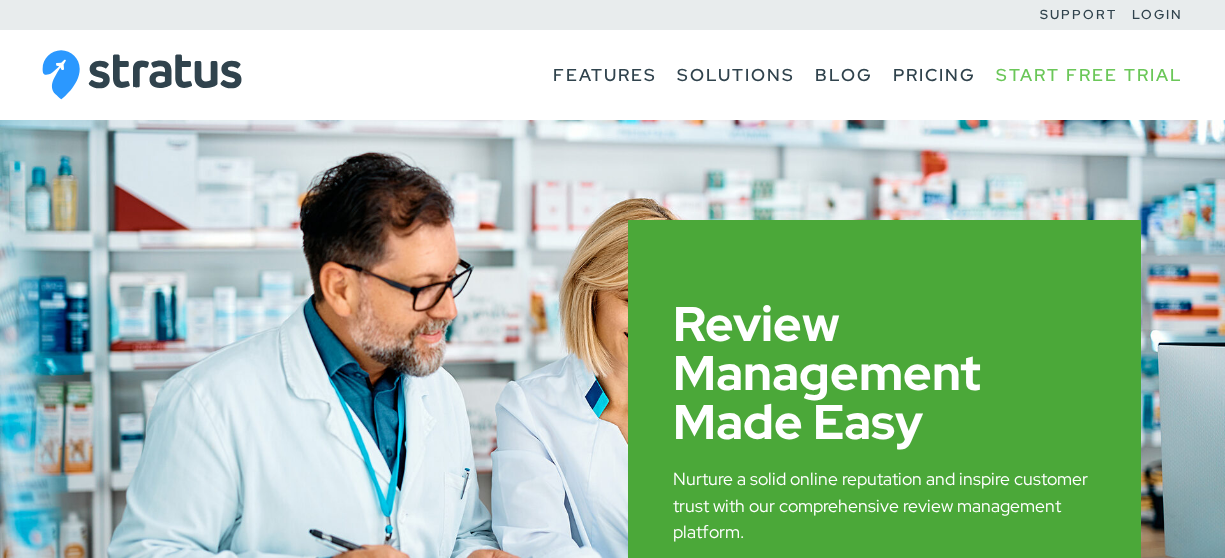 scroll, scrollTop: 0, scrollLeft: 0, axis: both 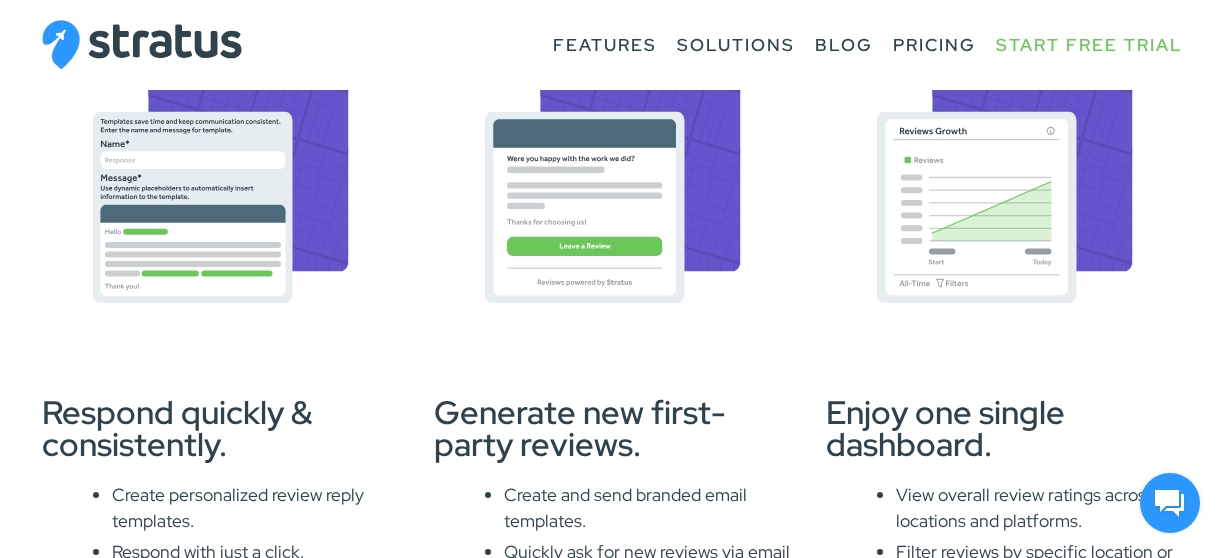 drag, startPoint x: 134, startPoint y: 74, endPoint x: 133, endPoint y: 55, distance: 19.026299 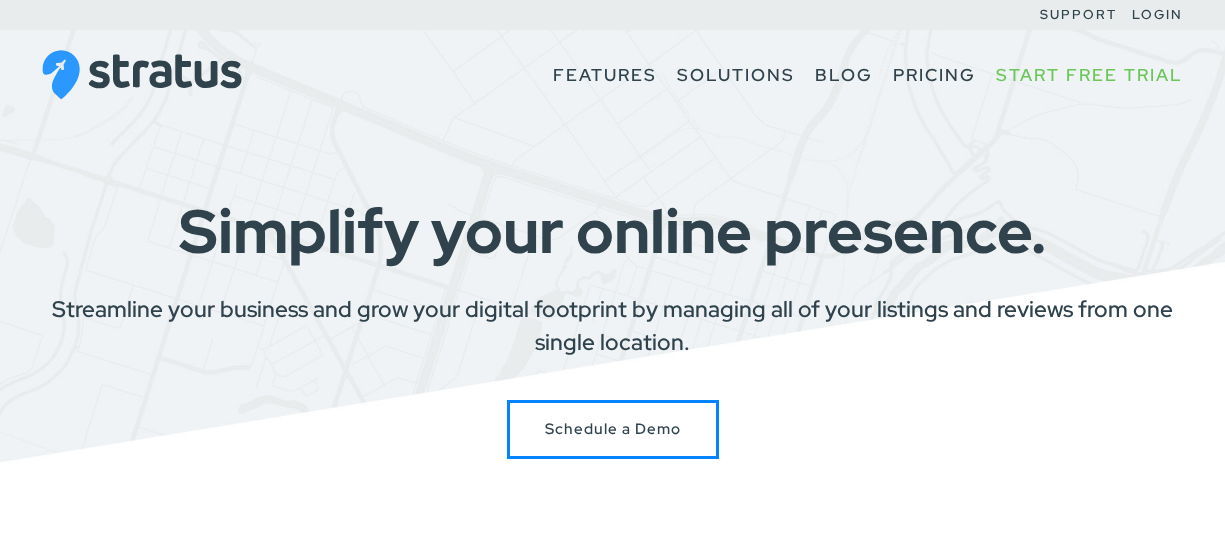 scroll, scrollTop: 787, scrollLeft: 0, axis: vertical 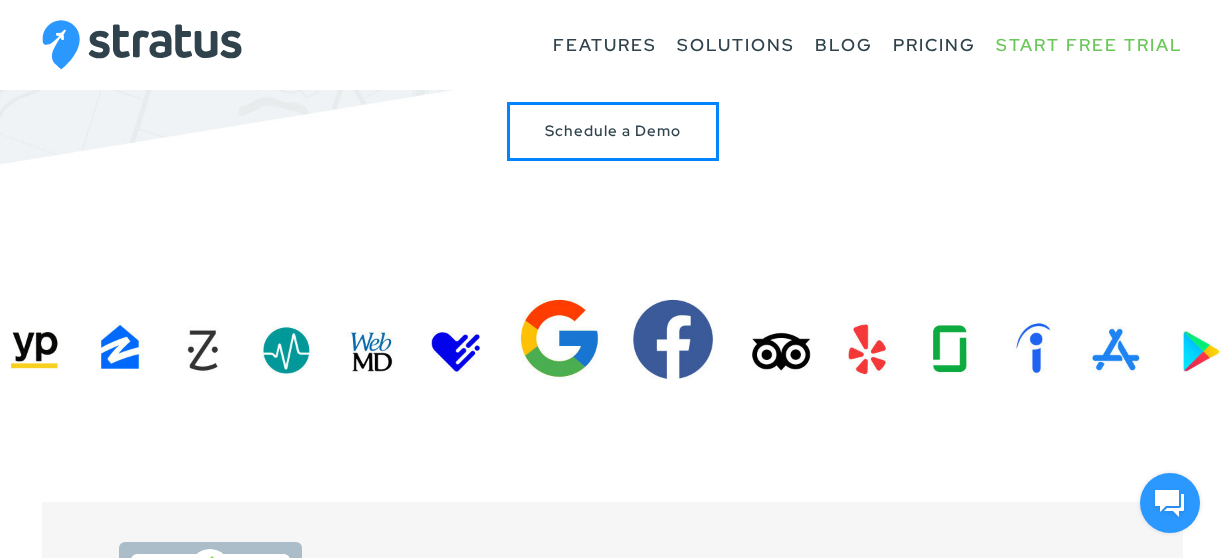 drag, startPoint x: 529, startPoint y: 329, endPoint x: 717, endPoint y: 325, distance: 188.04254 